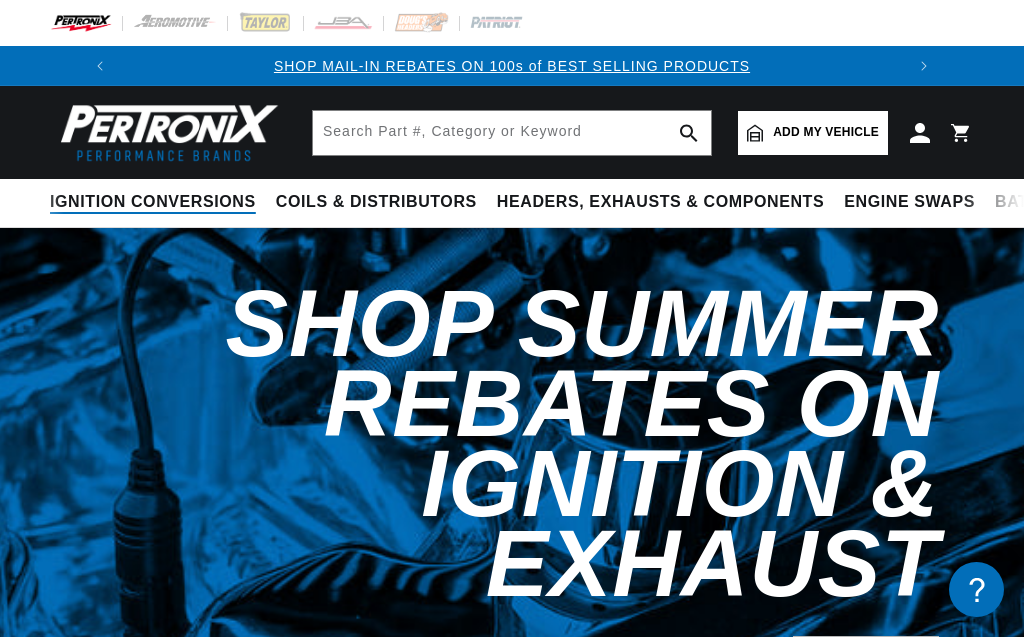 scroll, scrollTop: 0, scrollLeft: 0, axis: both 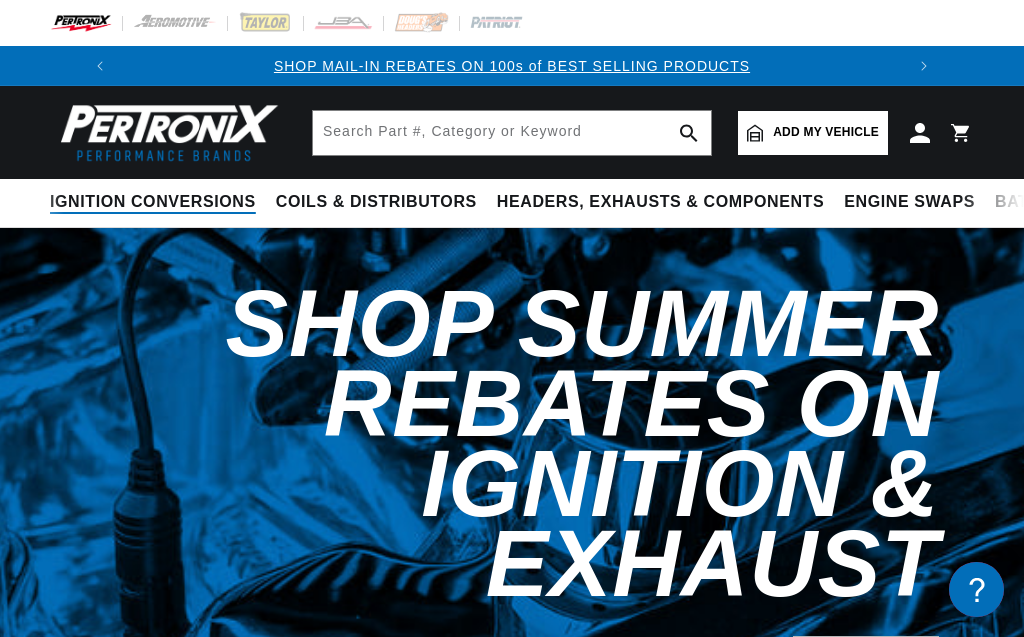 click on "Ignition Conversions" at bounding box center (153, 202) 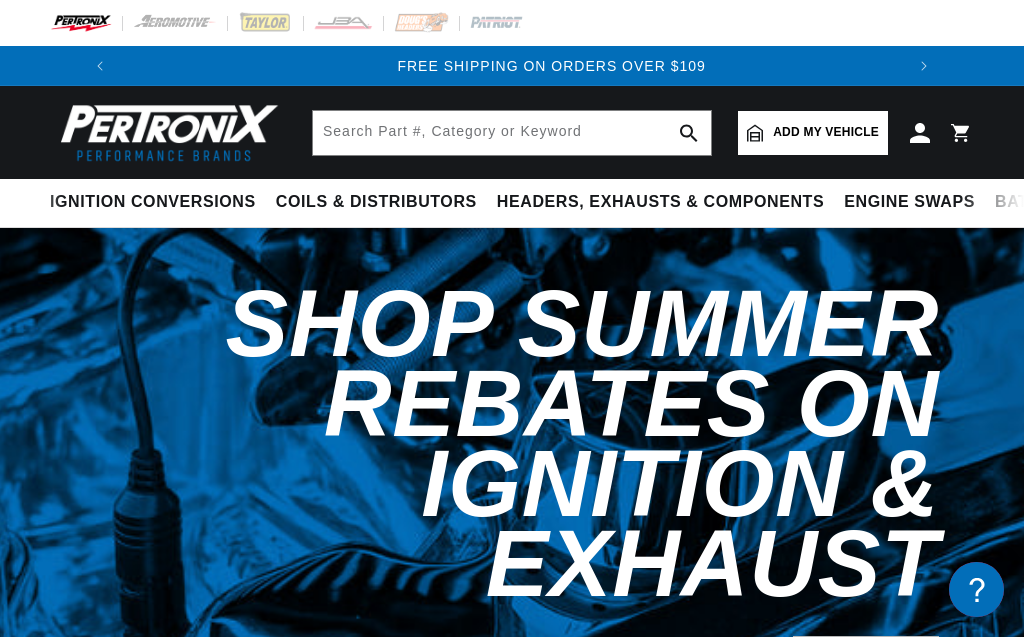scroll, scrollTop: 0, scrollLeft: 747, axis: horizontal 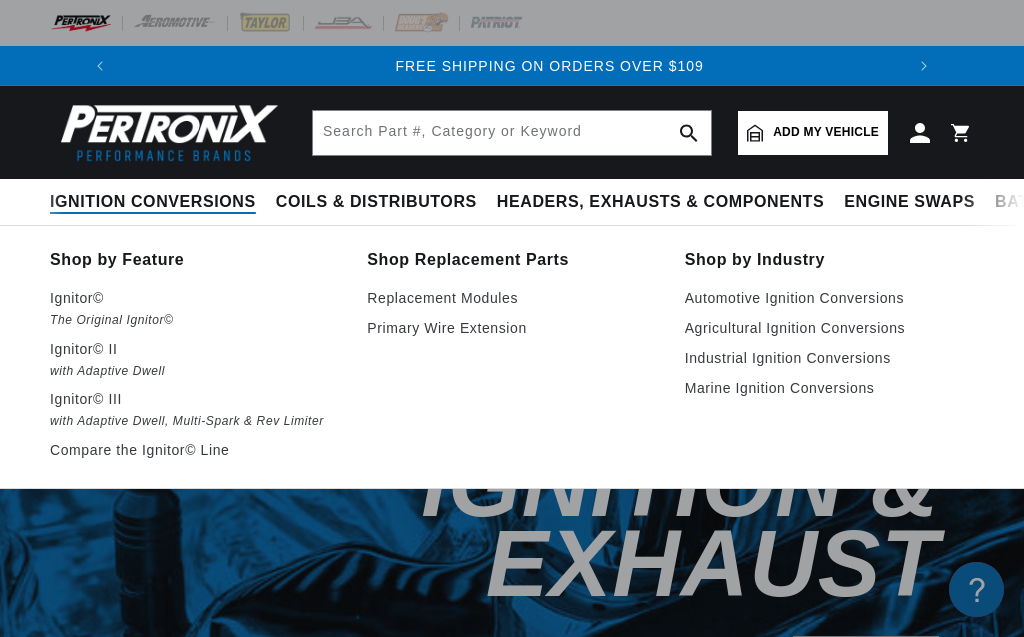 click on "Ignition Conversions" at bounding box center (153, 202) 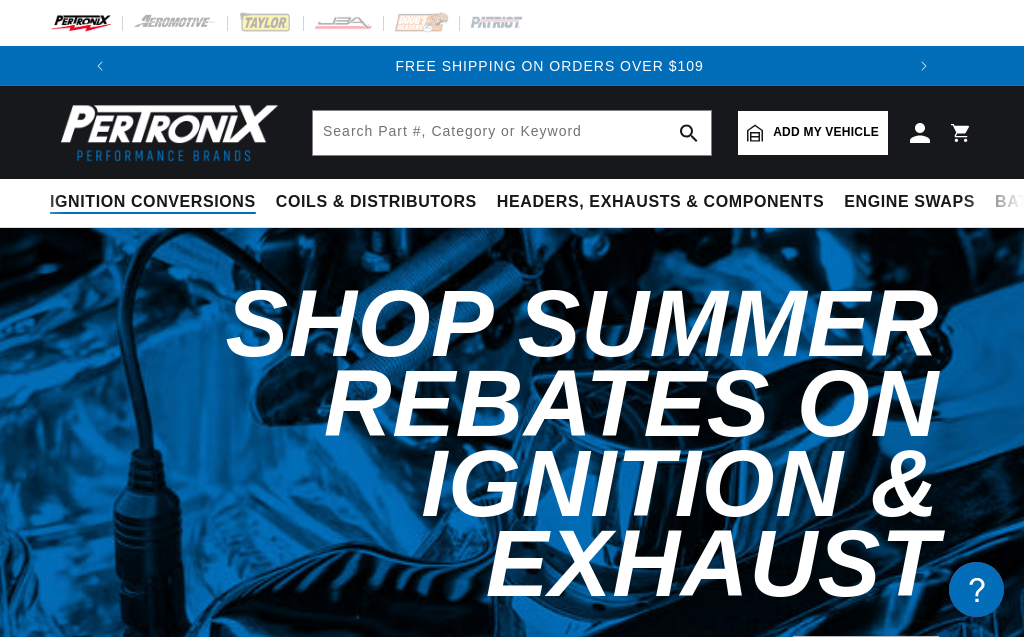 click on "Ignition Conversions" at bounding box center (153, 202) 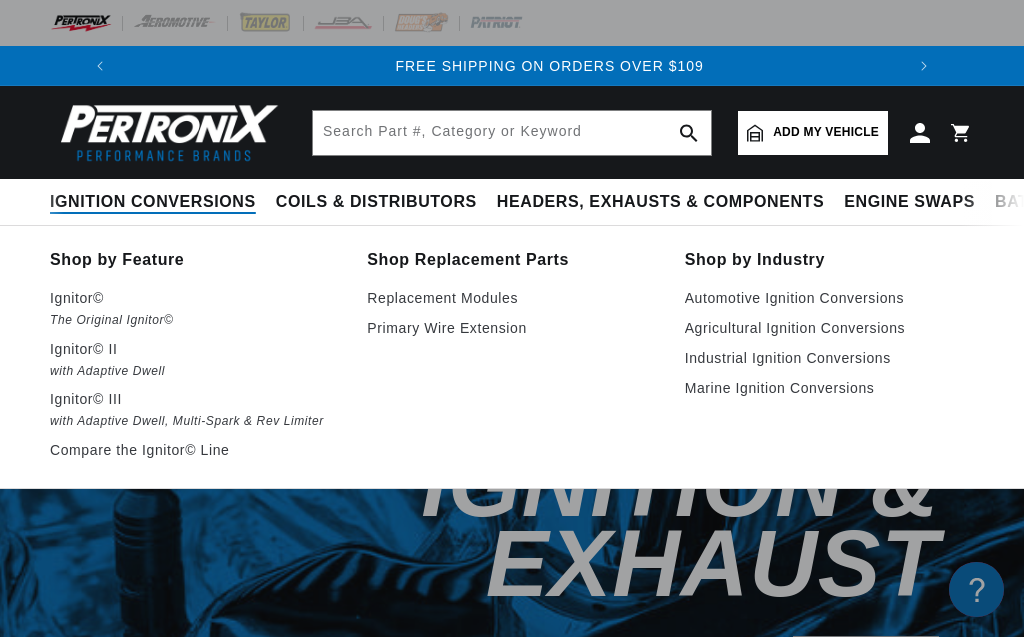 click on "Ignition Conversions" at bounding box center [153, 202] 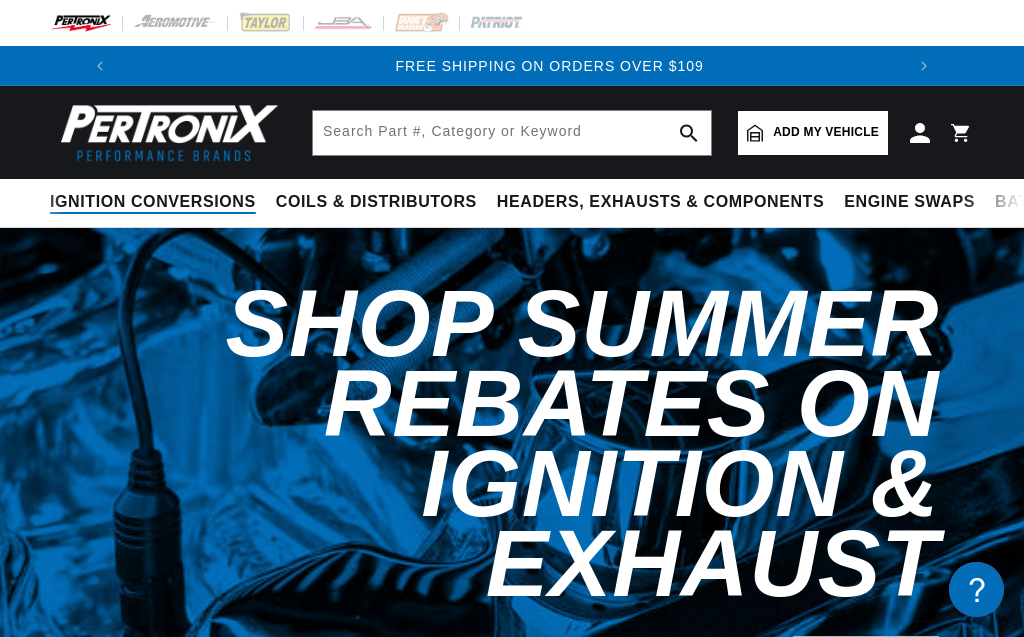 click on "Ignition Conversions" at bounding box center (153, 202) 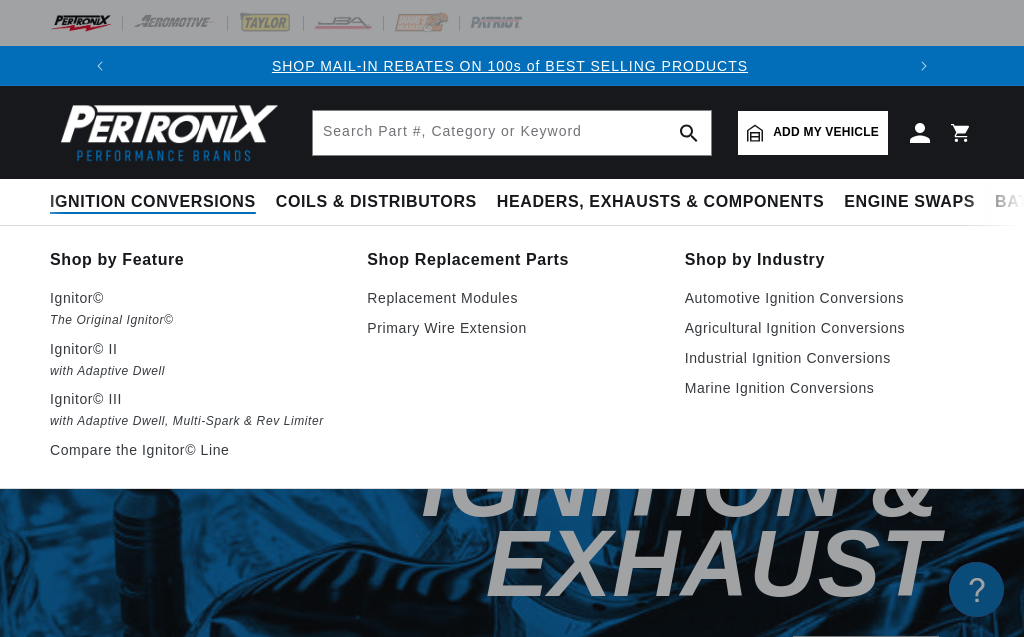 scroll, scrollTop: 0, scrollLeft: 0, axis: both 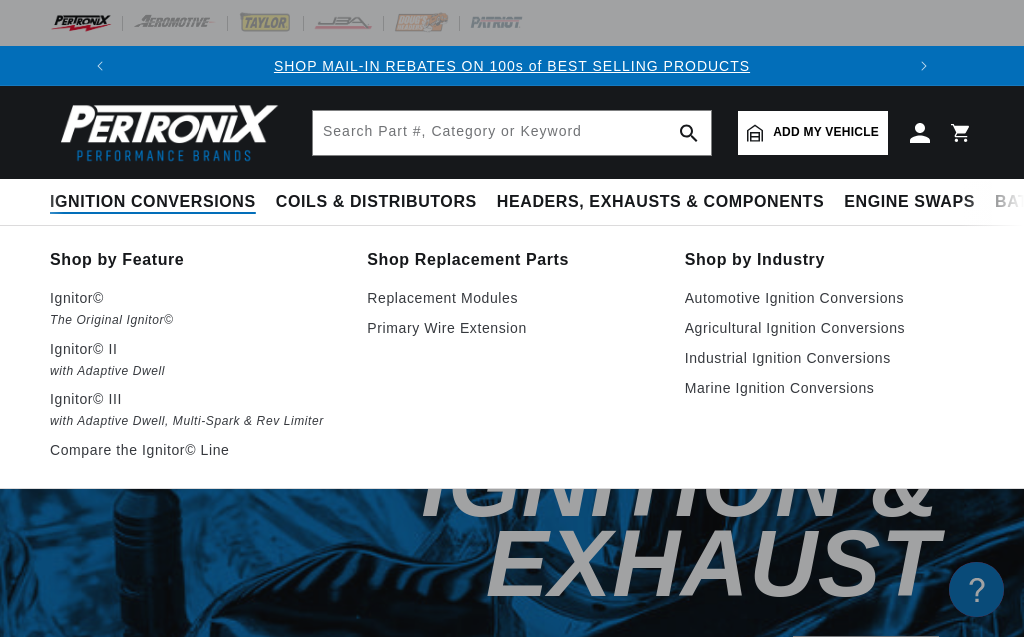 click on "Ignition Conversions" at bounding box center (153, 202) 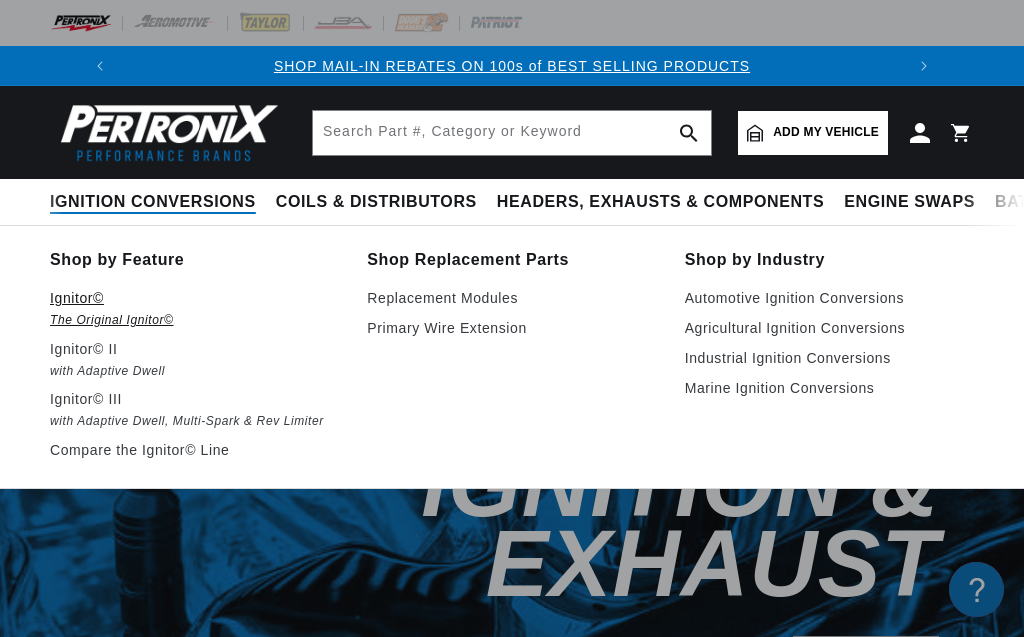 click on "The Original Ignitor©" at bounding box center [194, 320] 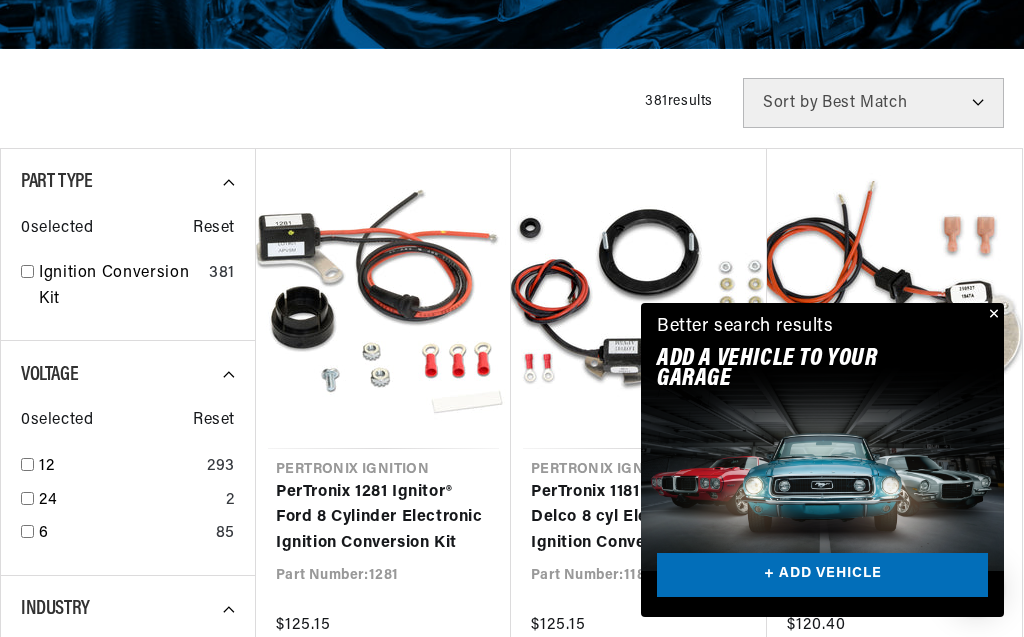 scroll, scrollTop: 570, scrollLeft: 0, axis: vertical 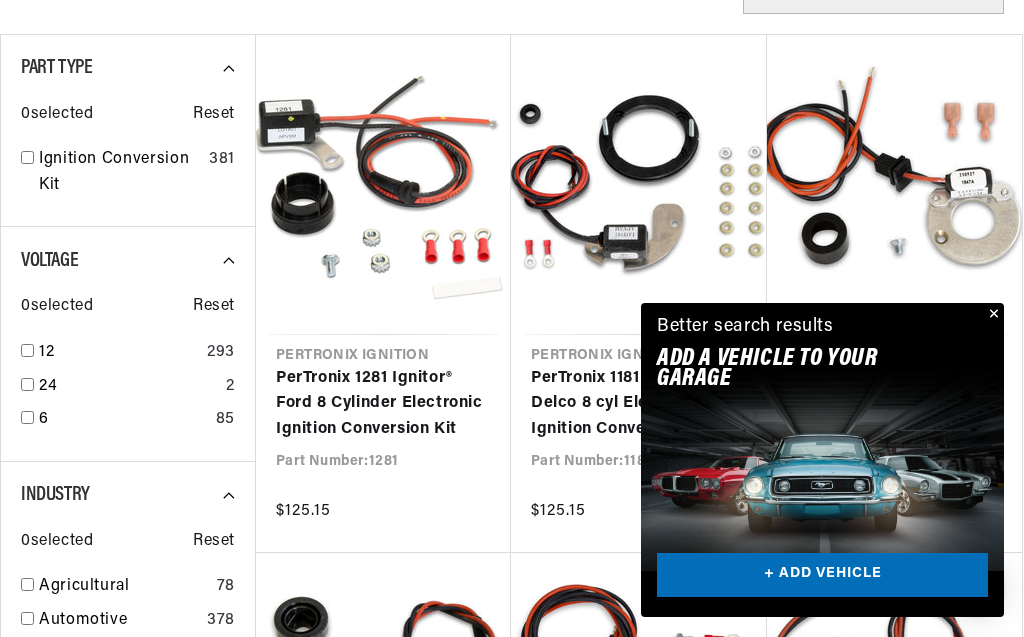 click at bounding box center [992, 315] 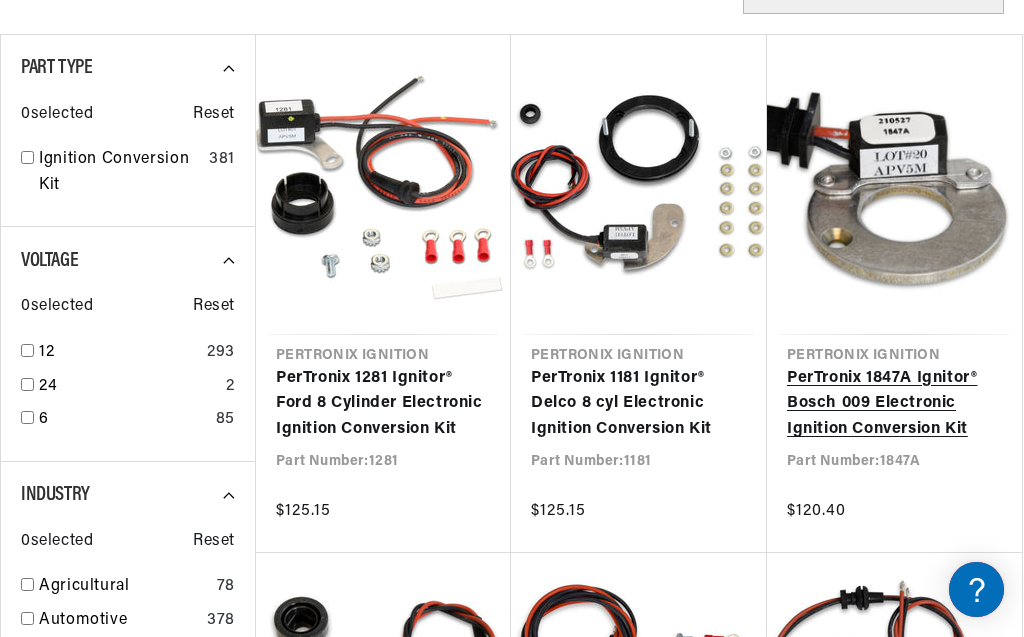 scroll, scrollTop: 776, scrollLeft: 0, axis: vertical 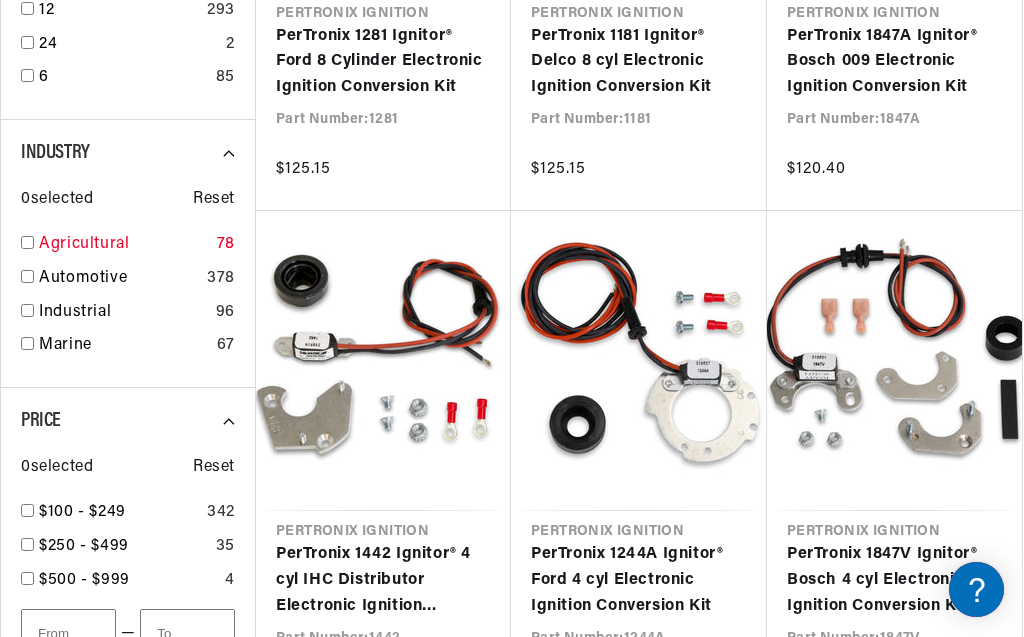 click at bounding box center (27, 242) 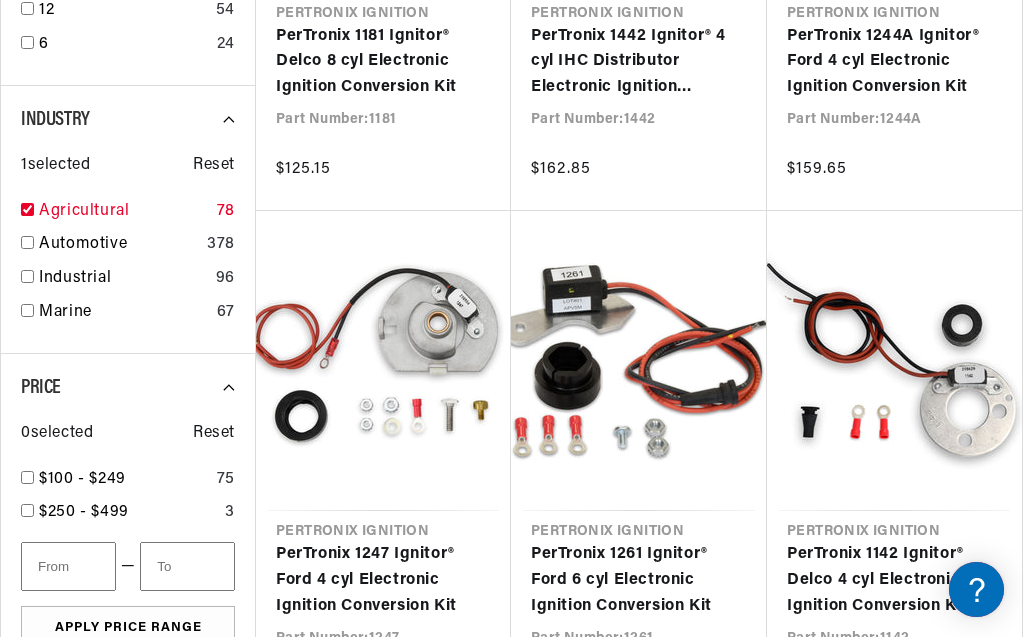 checkbox on "true" 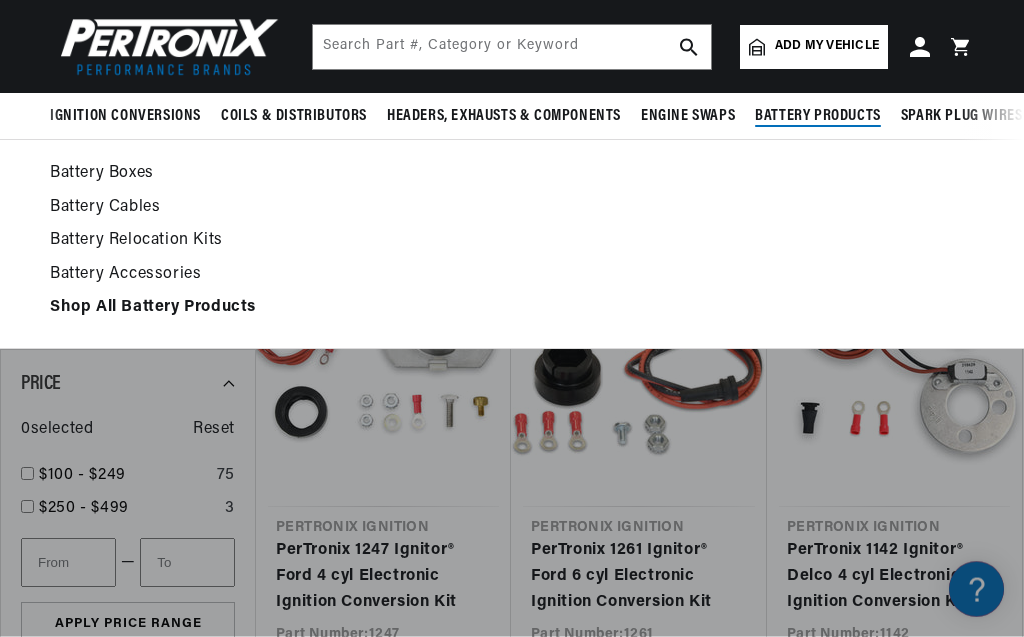 scroll, scrollTop: 912, scrollLeft: 0, axis: vertical 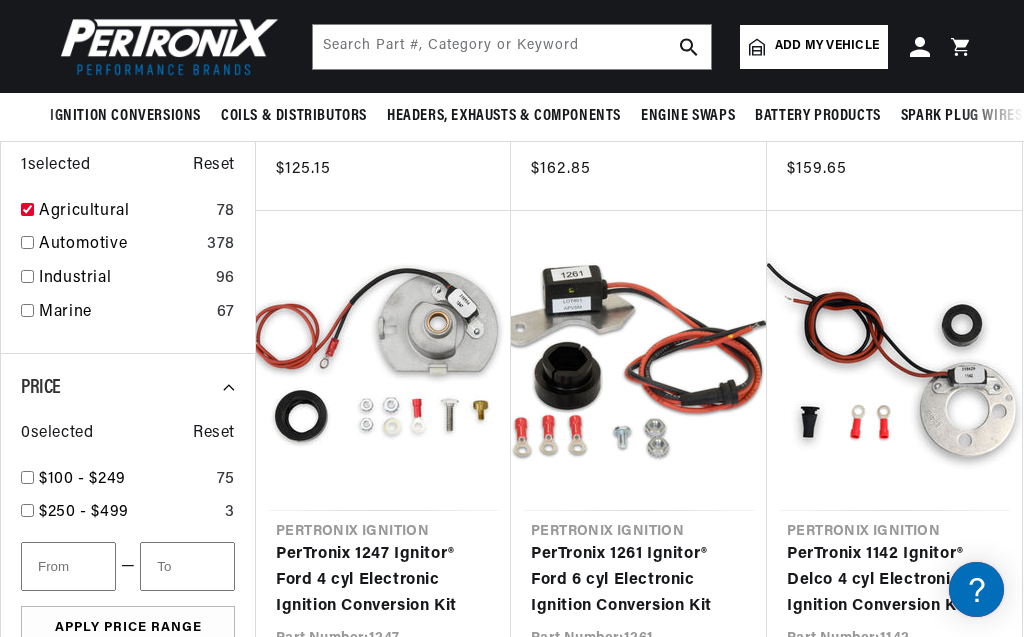 click on "Add my vehicle" at bounding box center [827, 46] 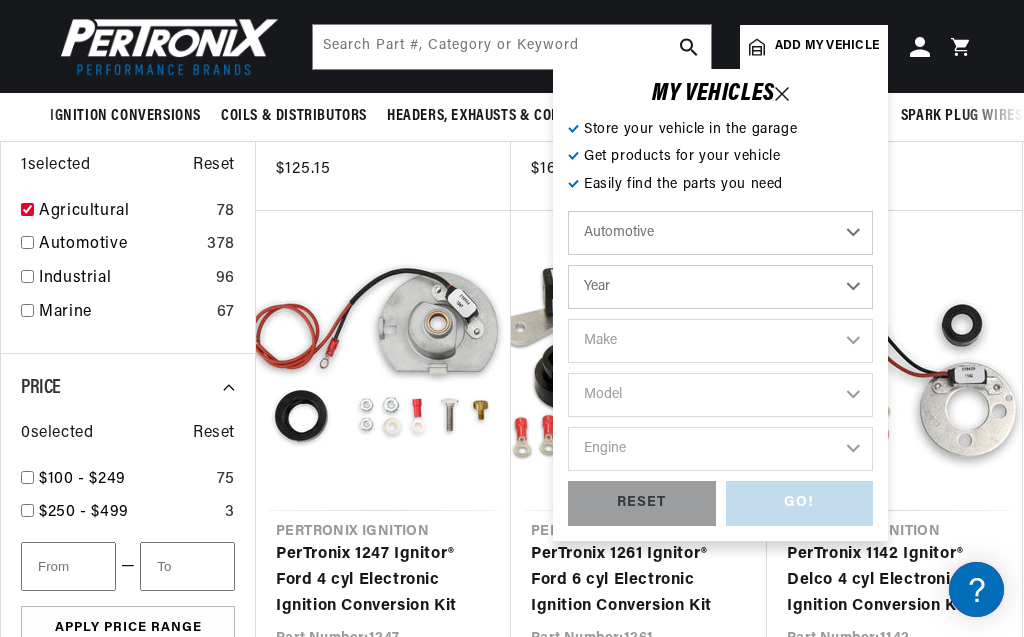 click on "Automotive
Agricultural
Industrial
Marine
Motorcycle" at bounding box center (720, 233) 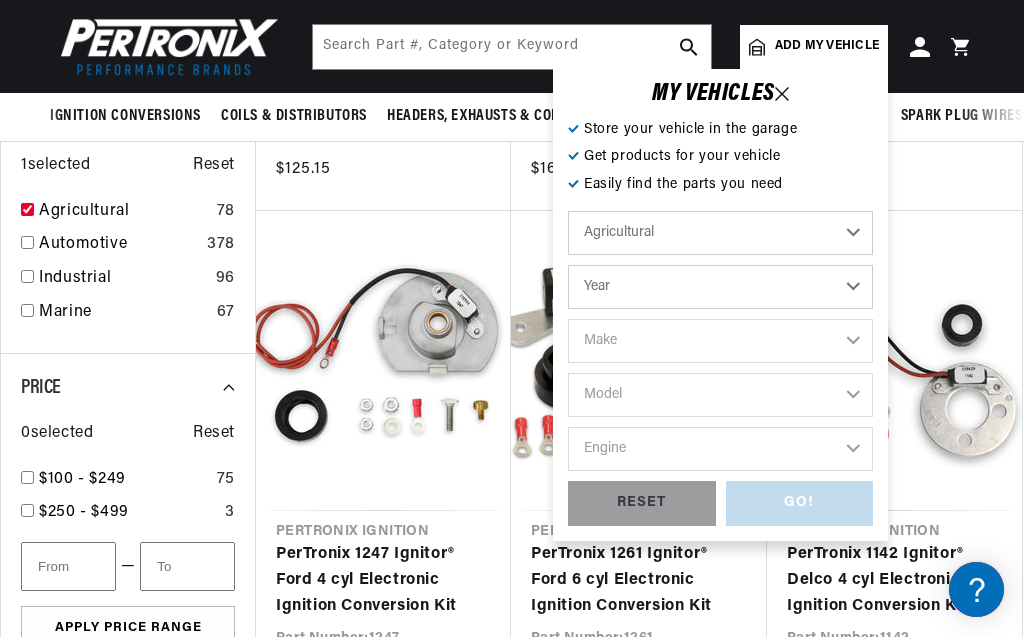 click on "Agricultural" at bounding box center [0, 0] 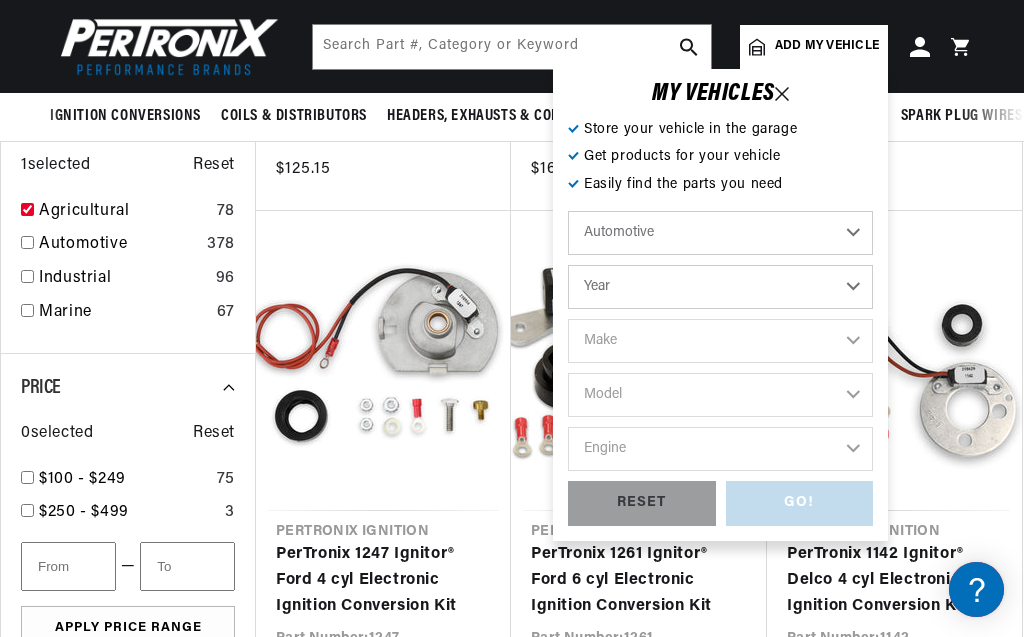 select on "Agricultural" 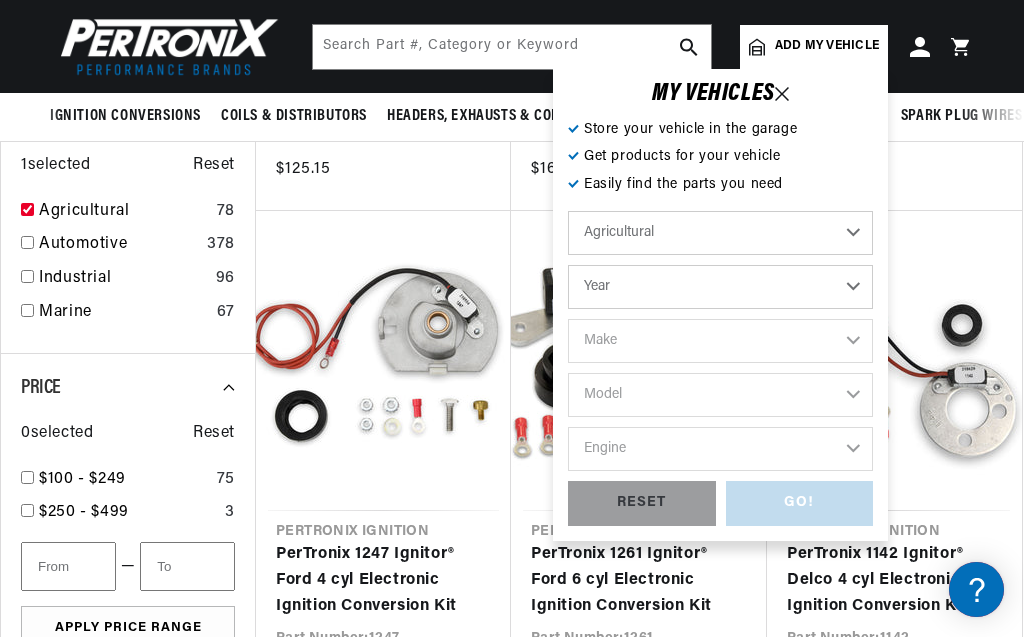 click on "Year
1970
1965
1964
1960
1959
1958
1957
1939
1938
1937" at bounding box center (720, 287) 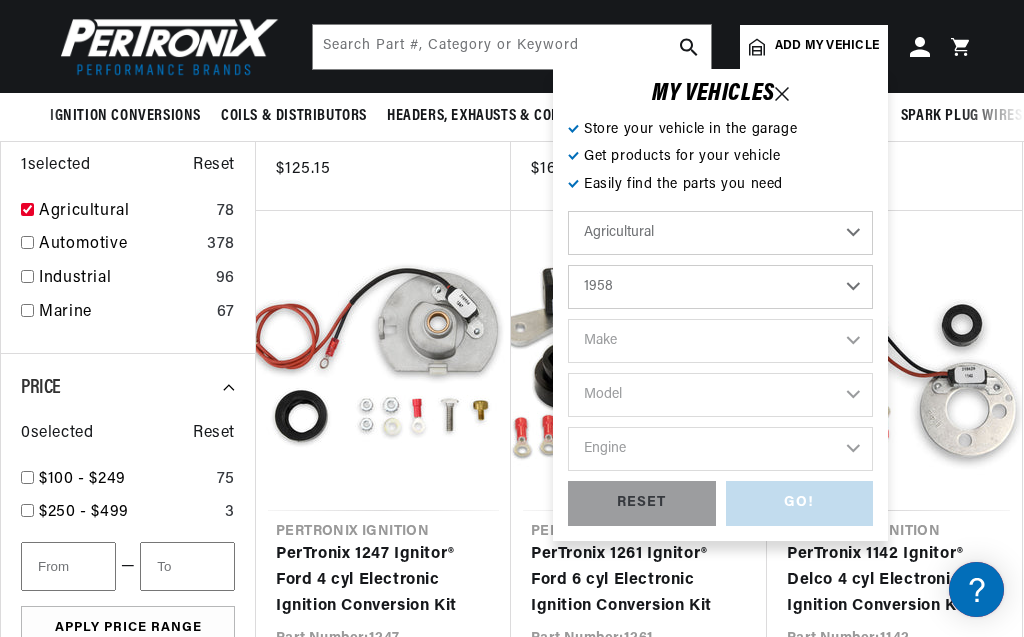 click on "1958" at bounding box center [0, 0] 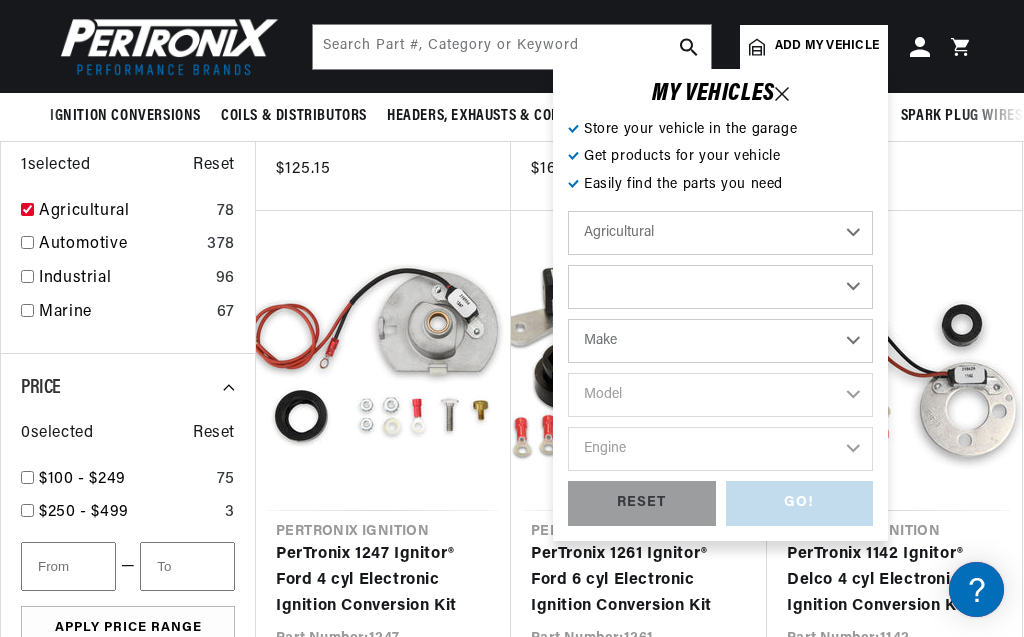 select on "1958" 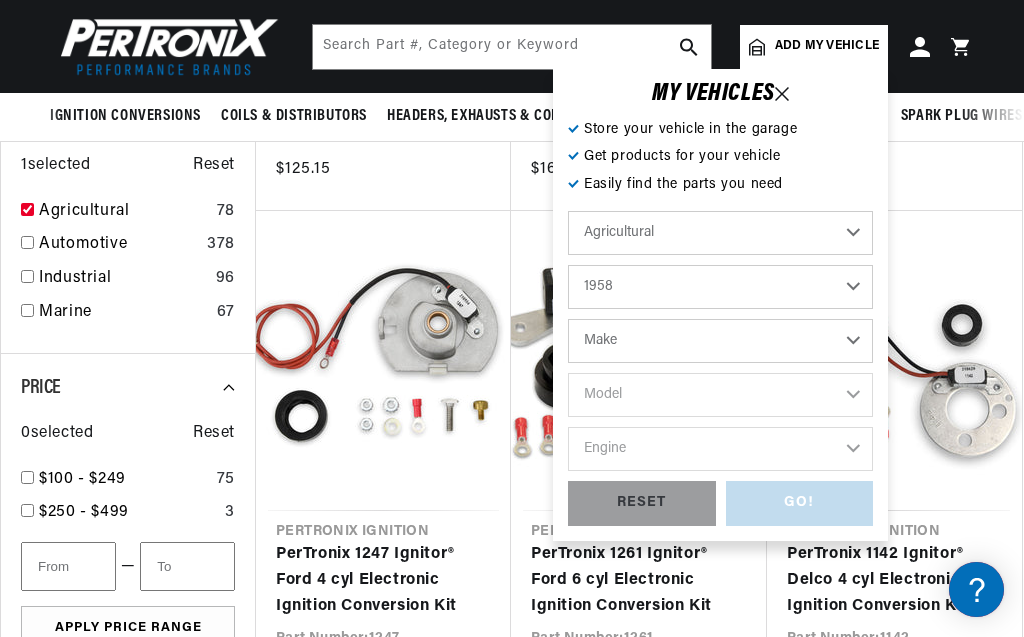 click on "Make
Fox River
John Bean" at bounding box center [720, 341] 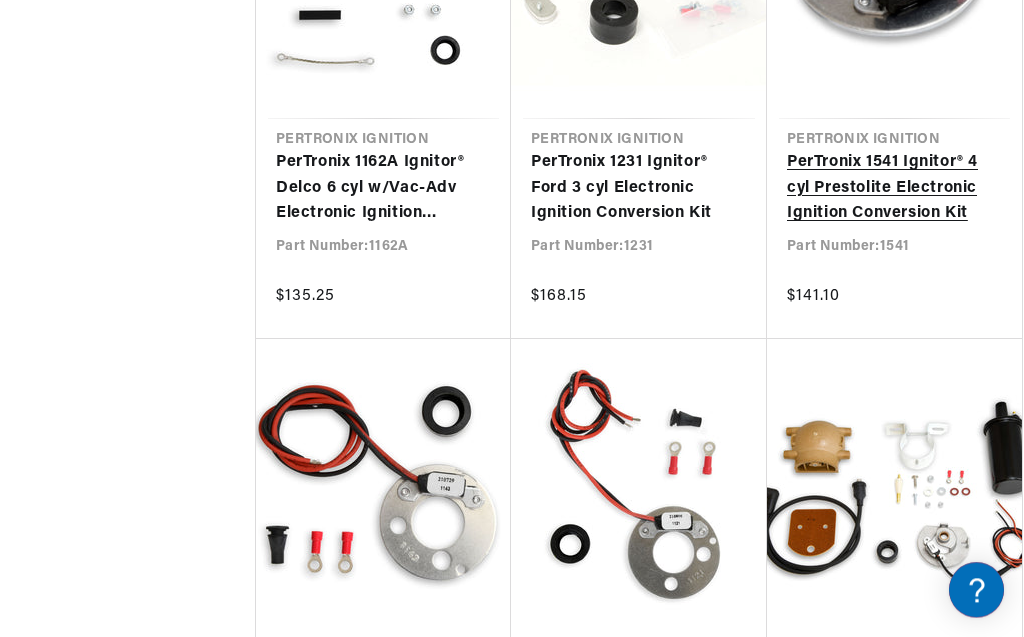scroll, scrollTop: 1938, scrollLeft: 0, axis: vertical 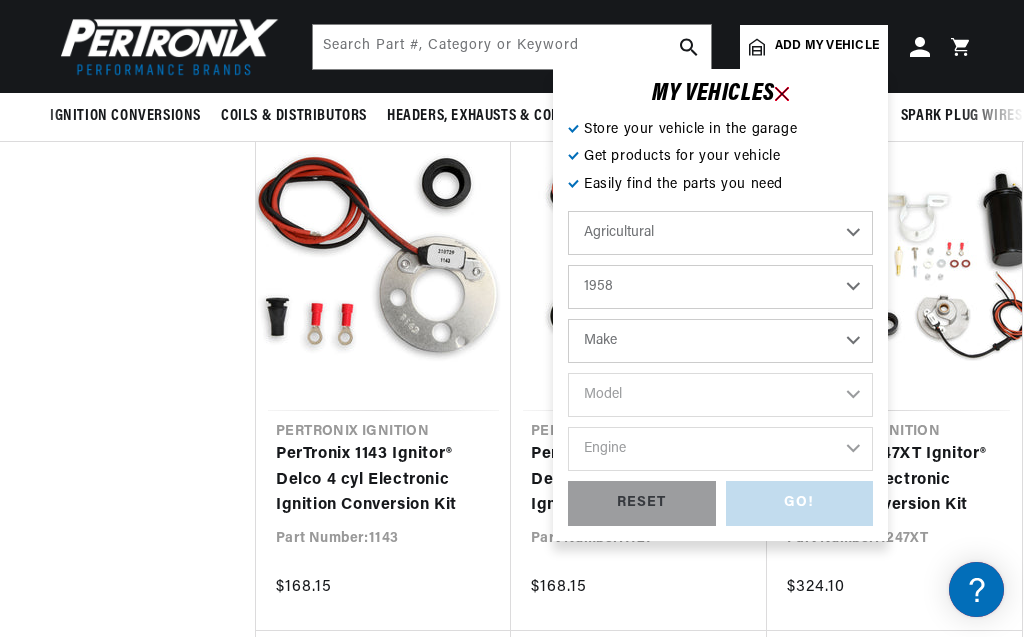 click 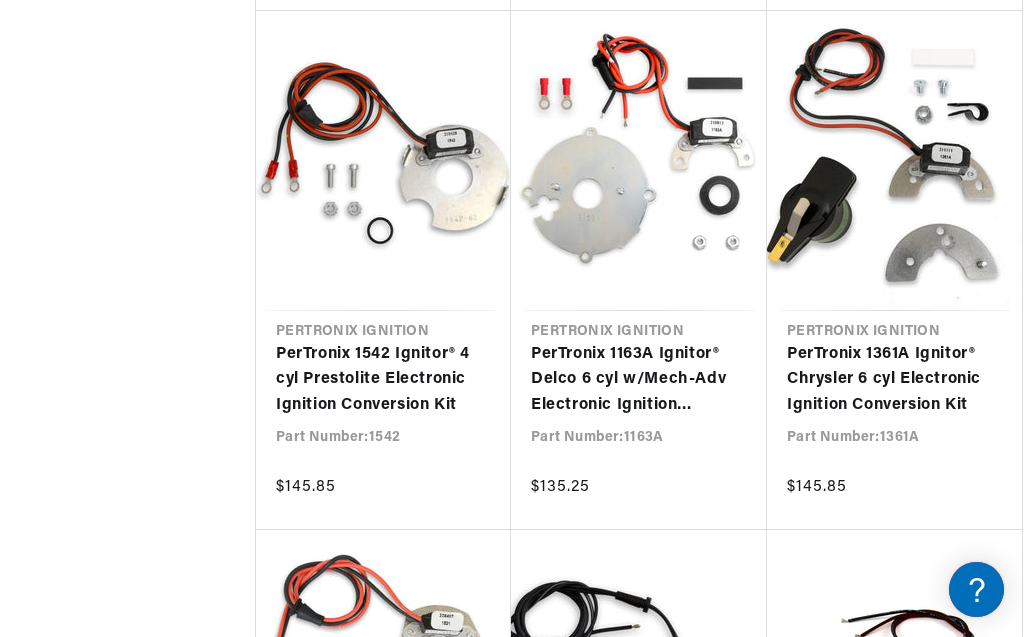 scroll, scrollTop: 3648, scrollLeft: 0, axis: vertical 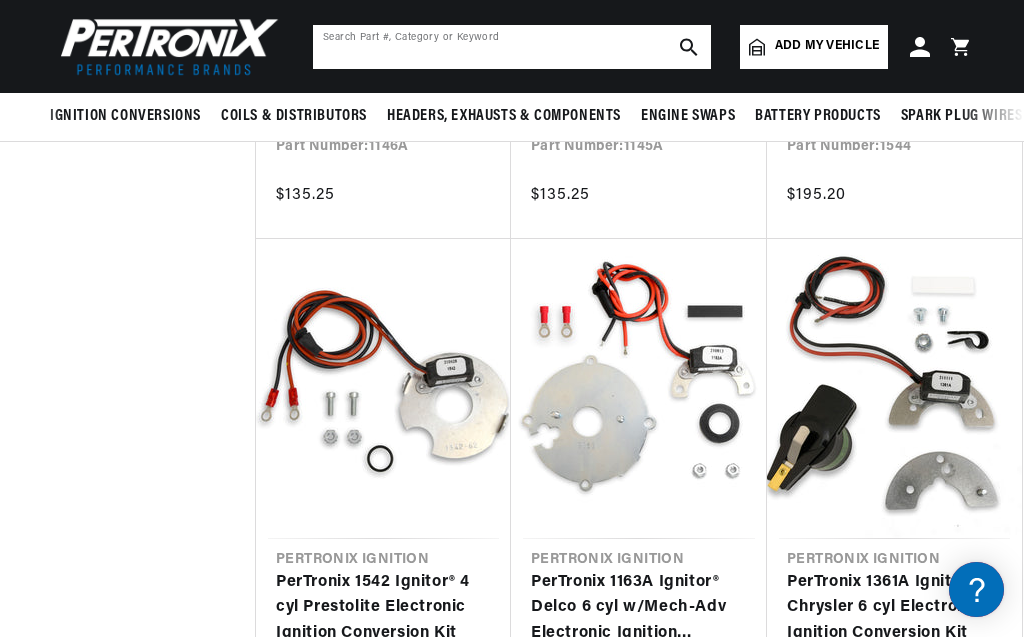 click at bounding box center [512, 47] 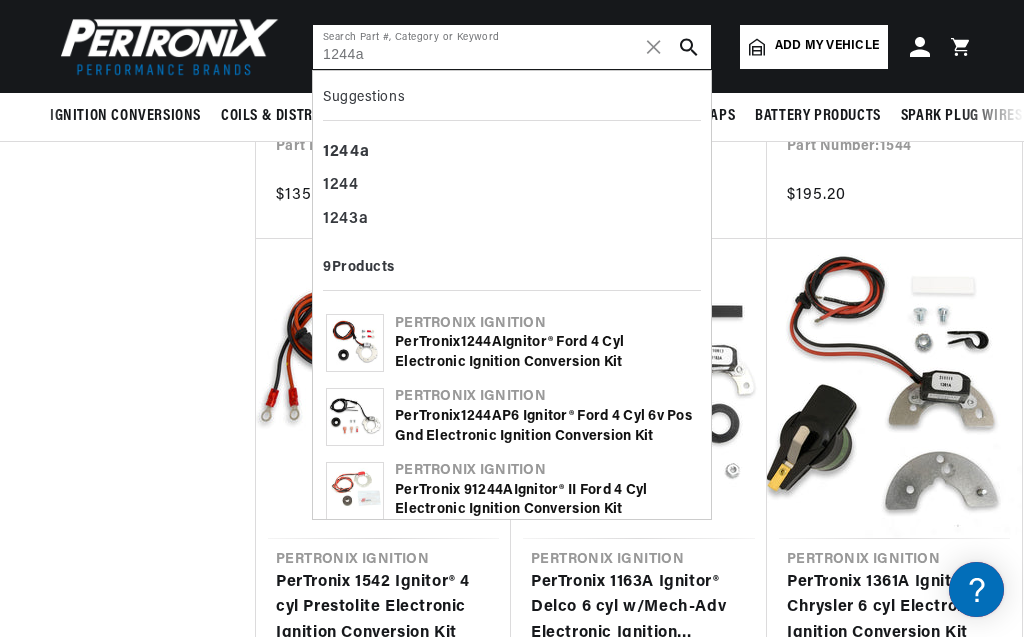 type on "1244a" 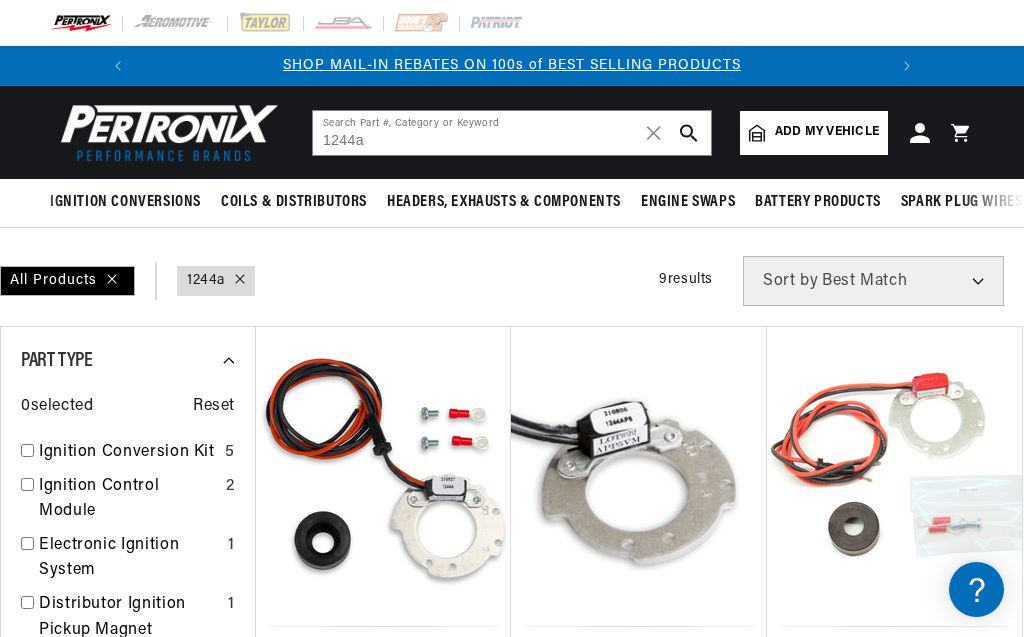 scroll, scrollTop: 342, scrollLeft: 0, axis: vertical 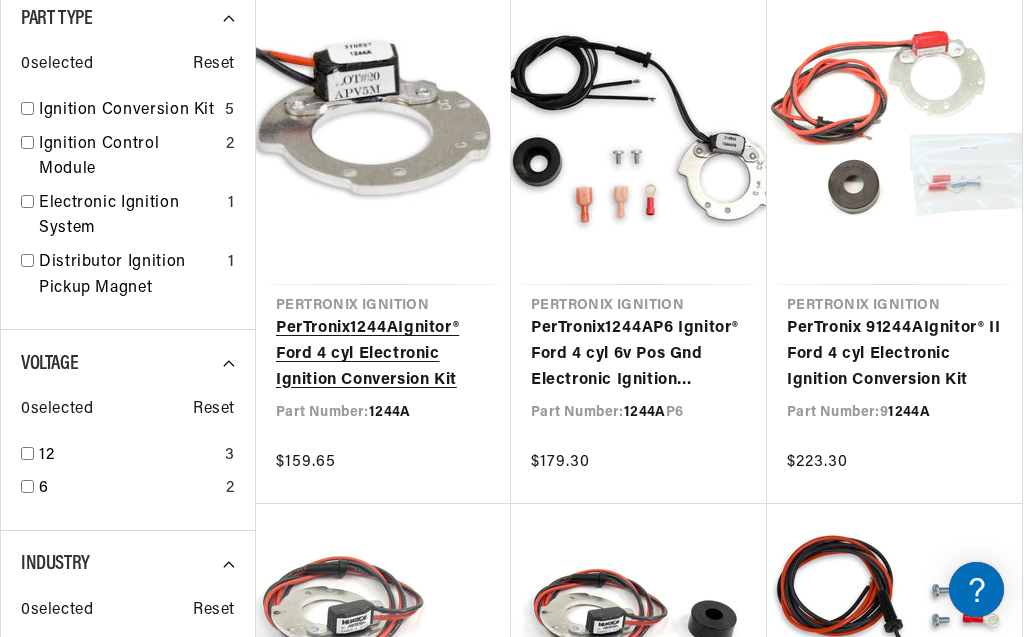 click on "PerTronix  1244A  Ignitor® Ford 4 cyl Electronic Ignition Conversion Kit" at bounding box center [383, 354] 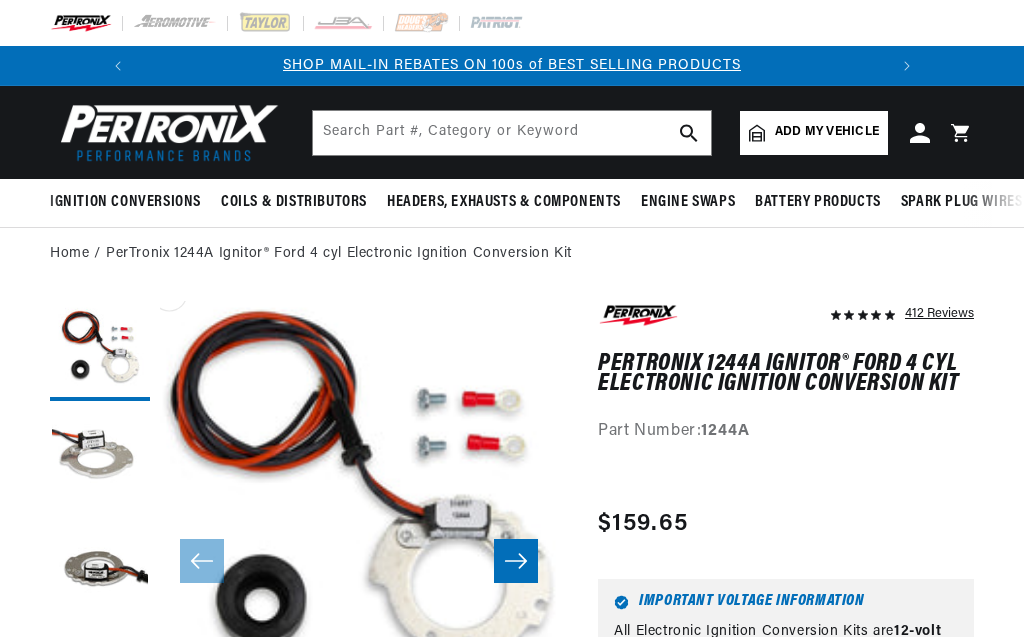 scroll, scrollTop: 0, scrollLeft: 0, axis: both 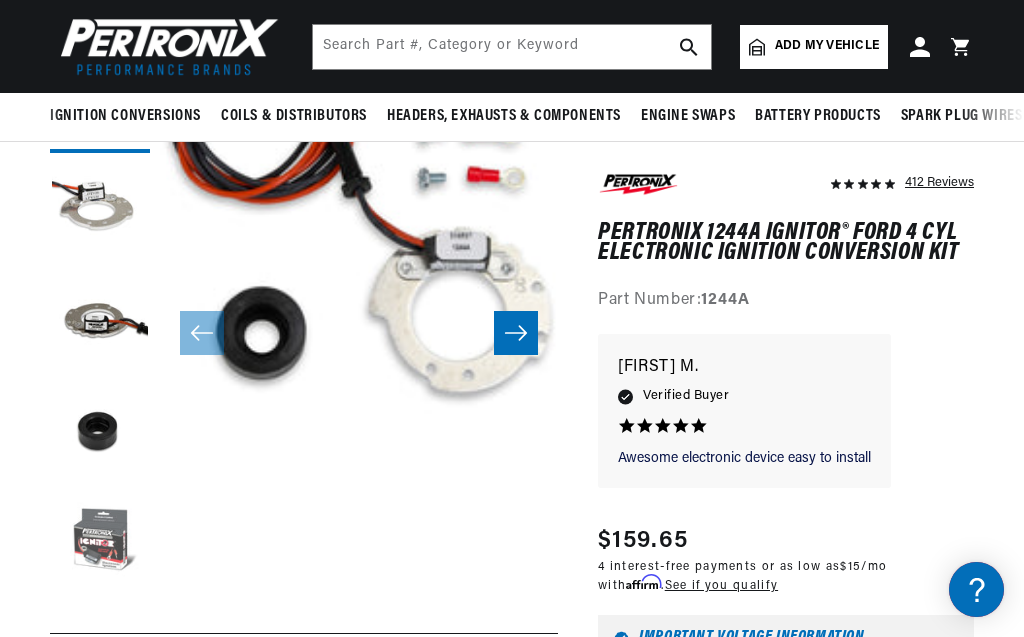click at bounding box center (100, 543) 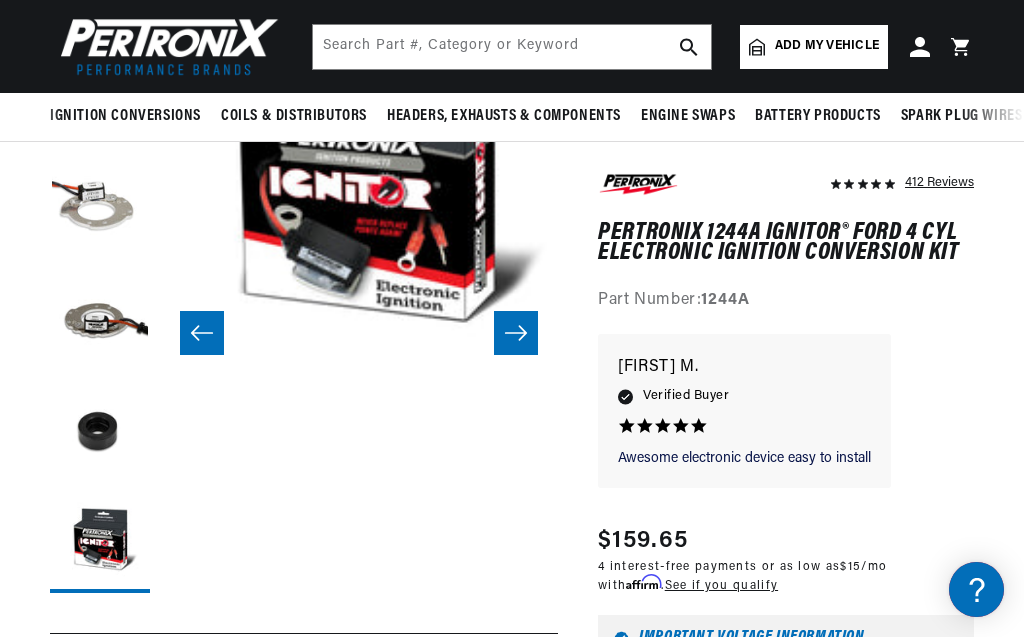 scroll, scrollTop: 40, scrollLeft: 1592, axis: both 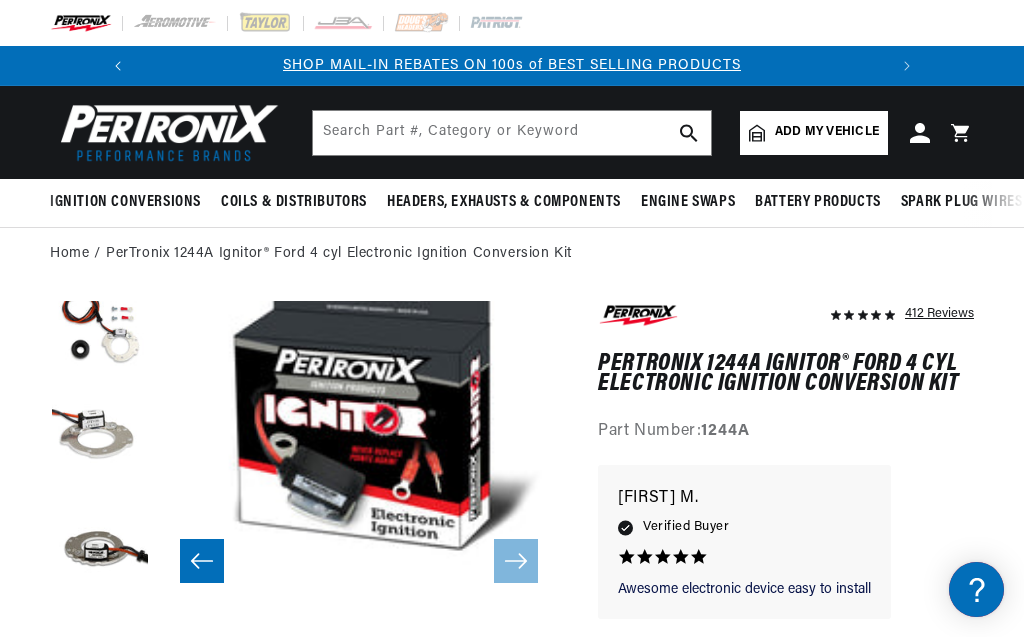 click at bounding box center (118, 66) 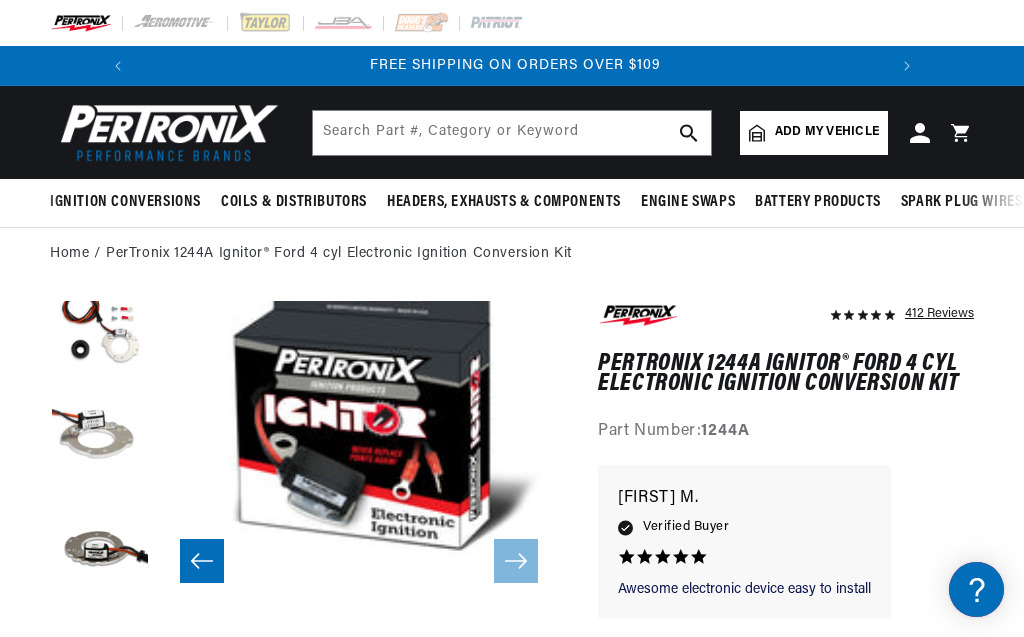 scroll, scrollTop: 0, scrollLeft: 747, axis: horizontal 